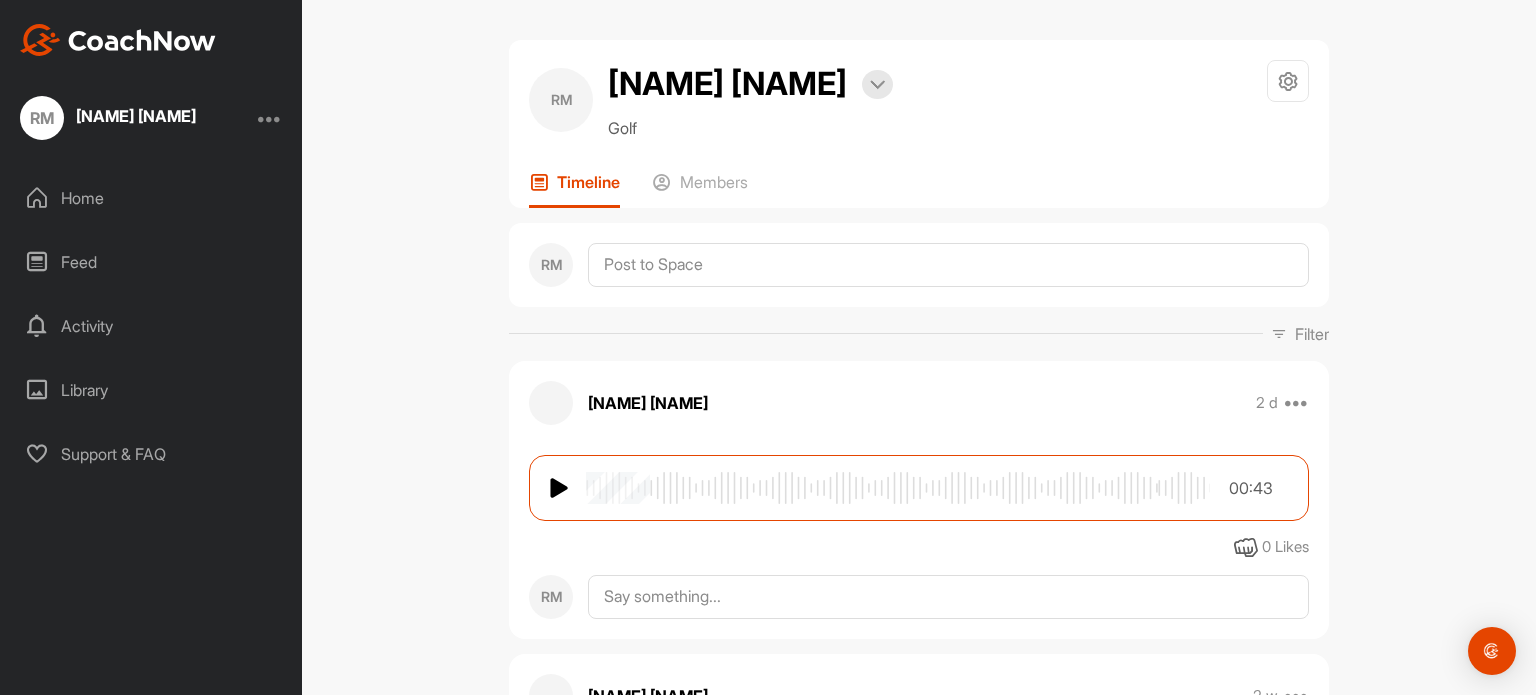 scroll, scrollTop: 0, scrollLeft: 0, axis: both 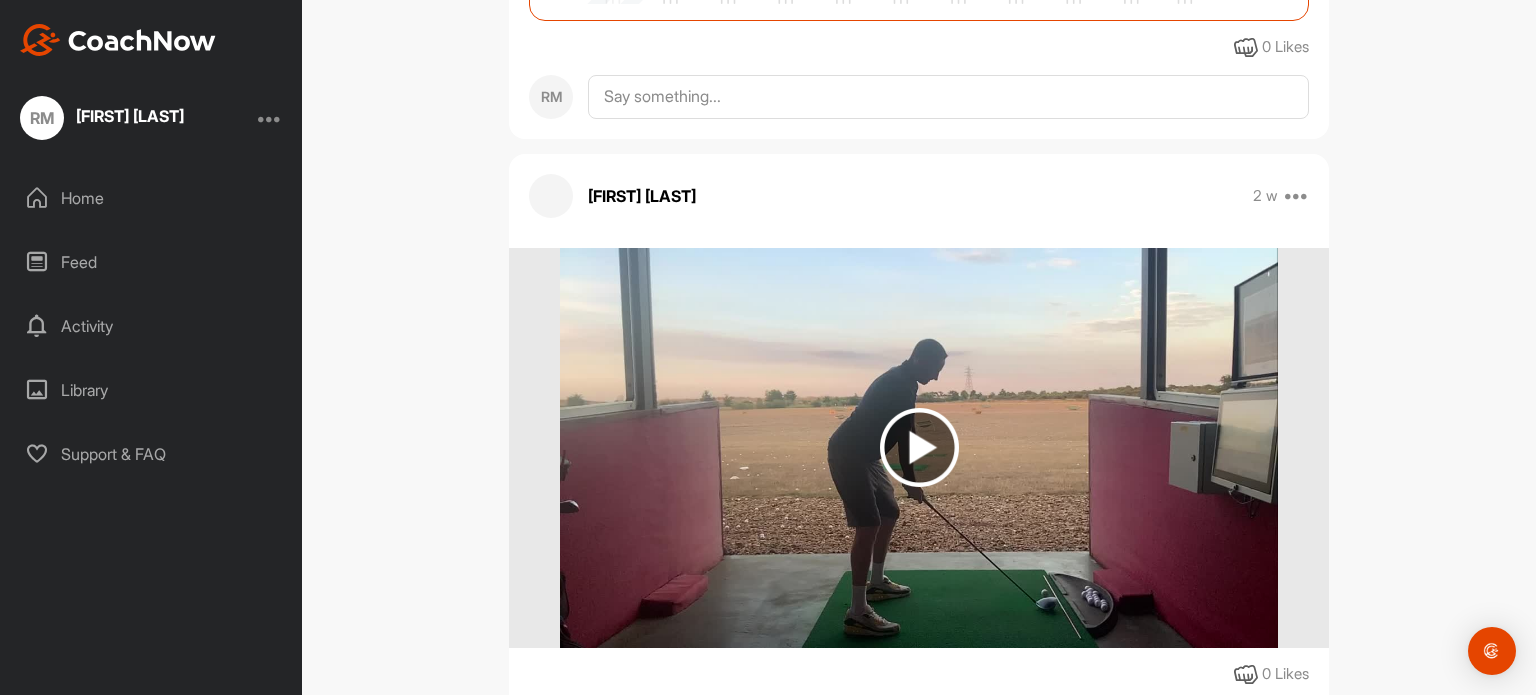 click at bounding box center (919, 447) 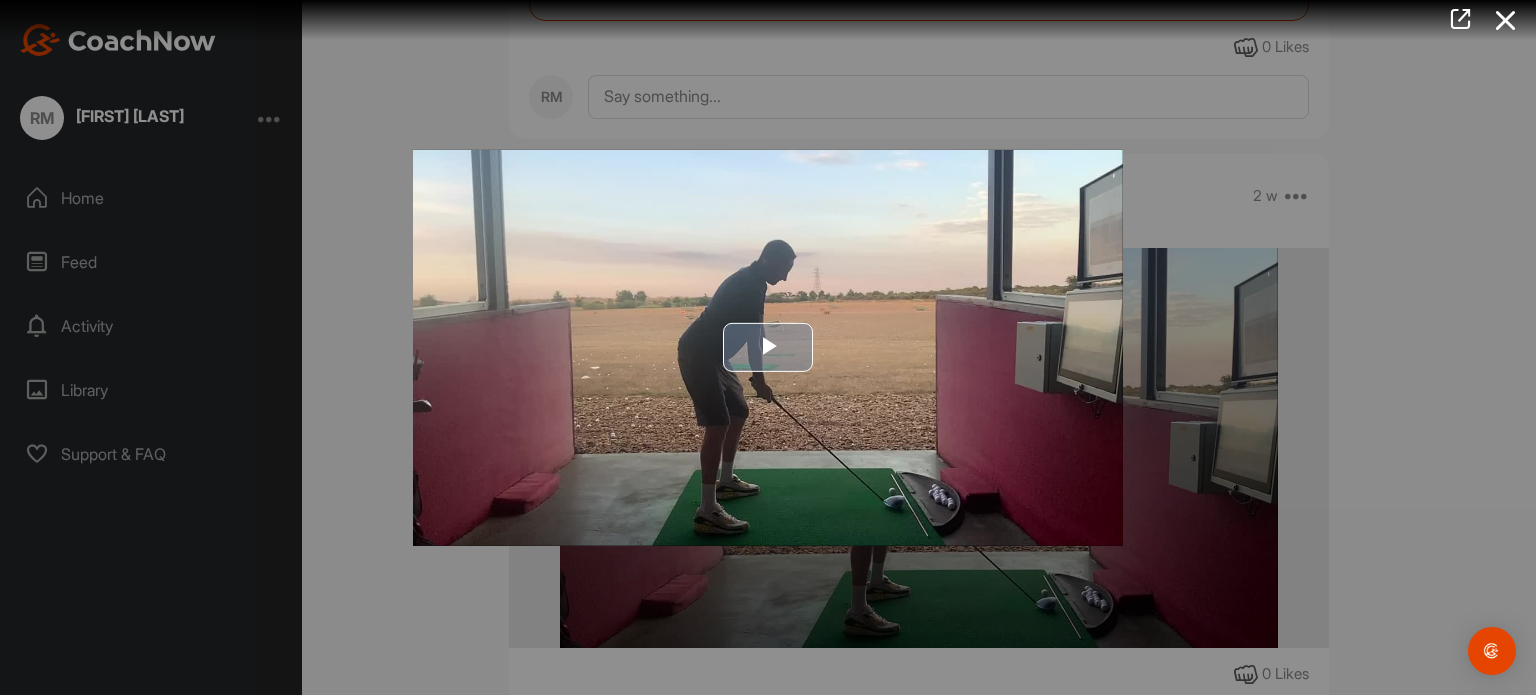 click at bounding box center [768, 347] 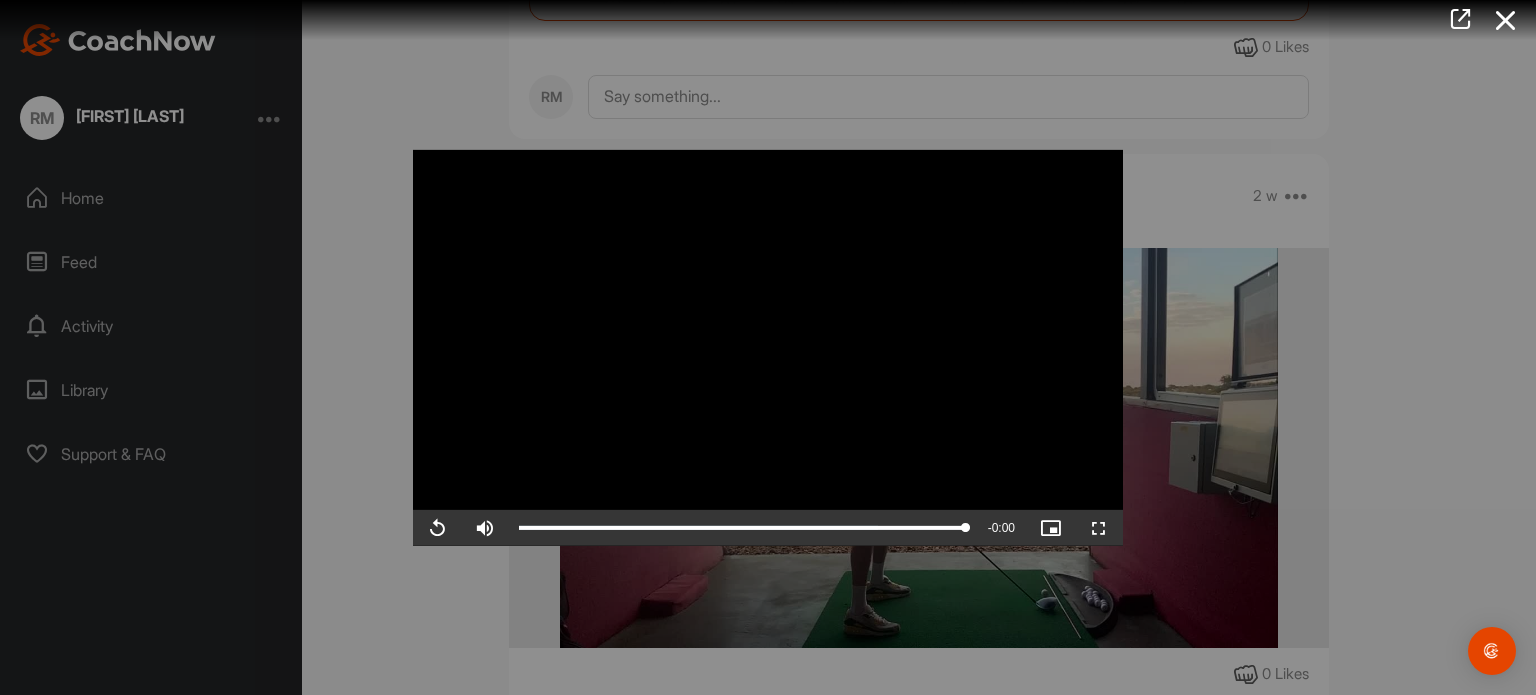 click at bounding box center (768, 347) 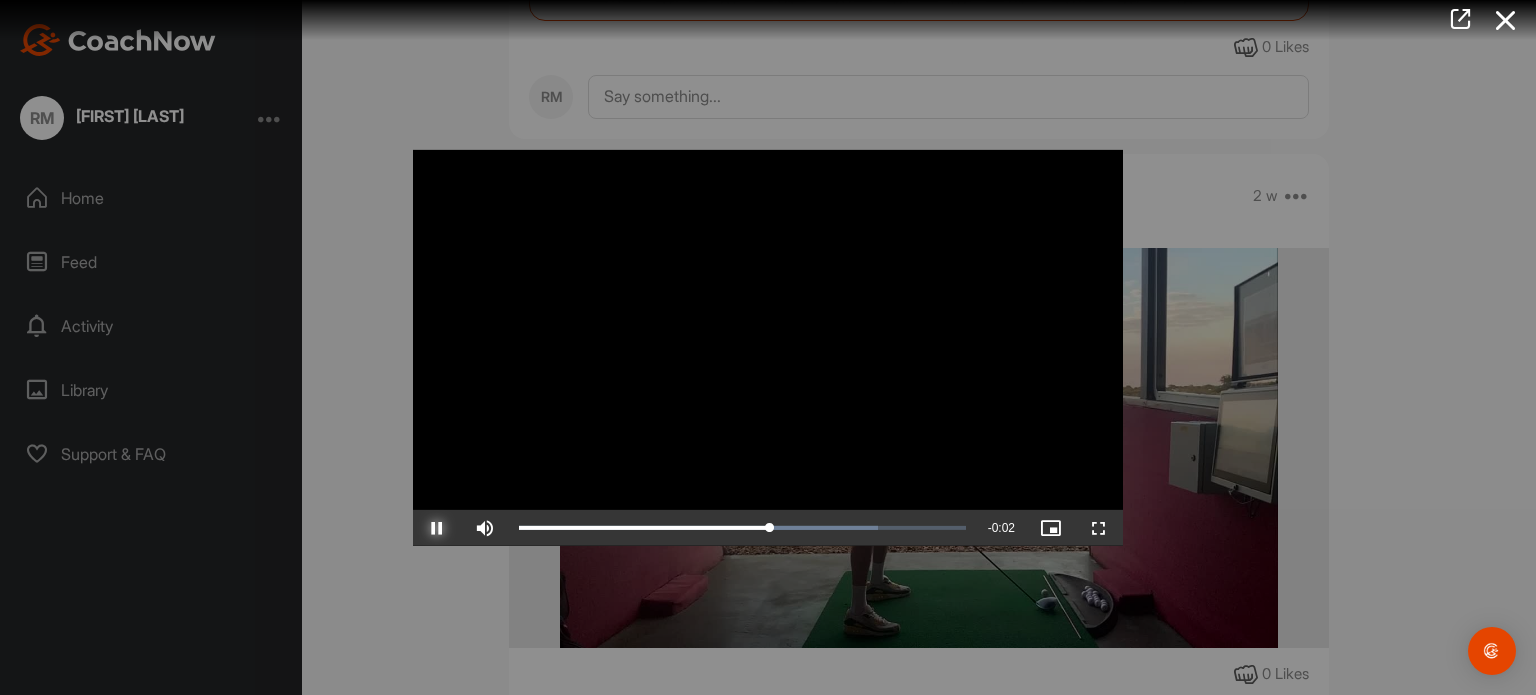 click at bounding box center (437, 528) 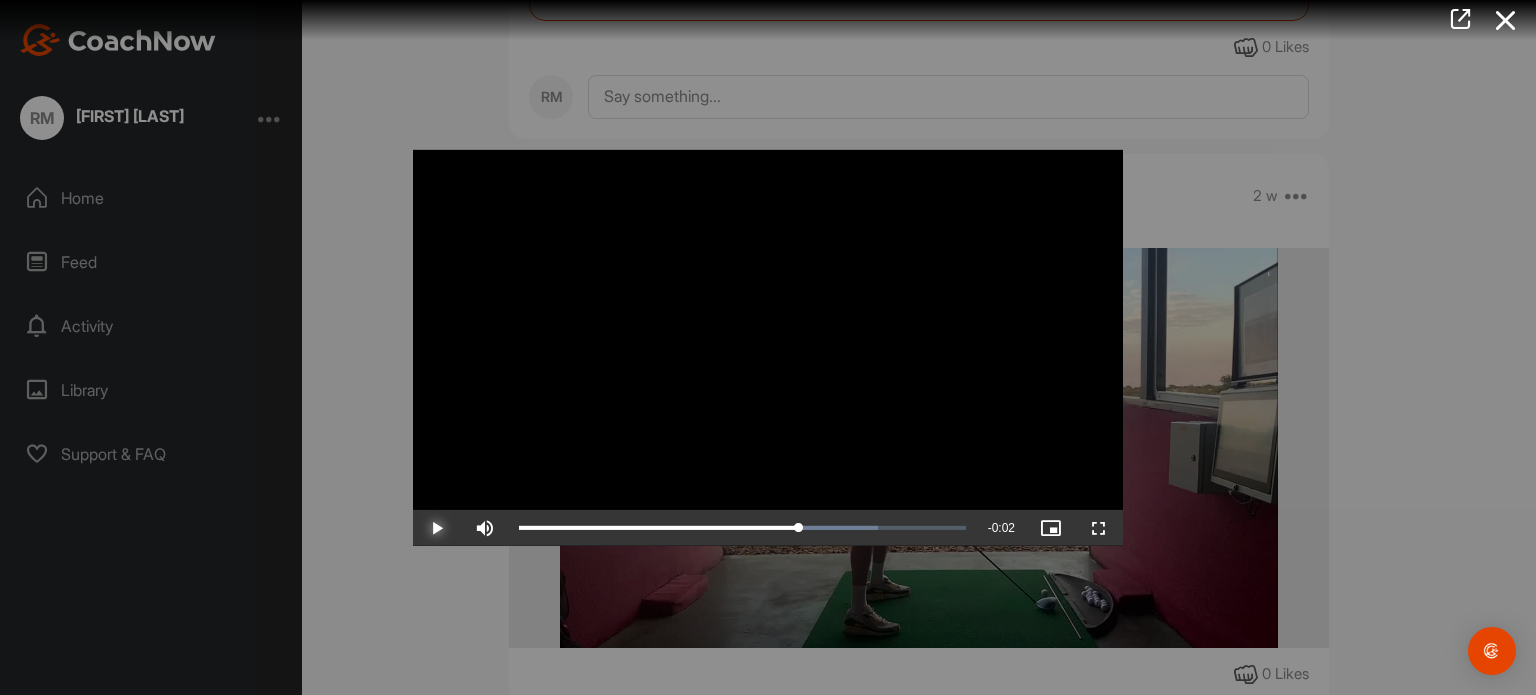 click at bounding box center (437, 528) 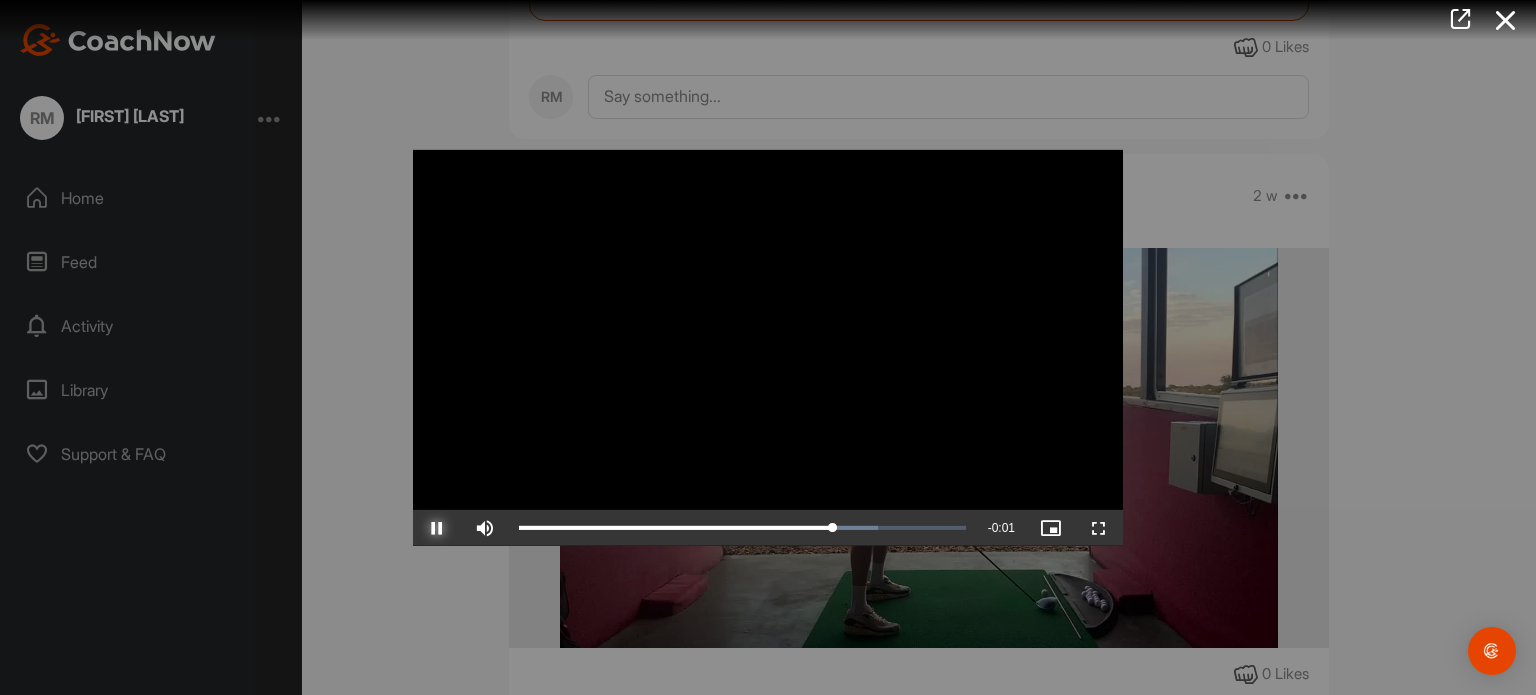 click at bounding box center [437, 528] 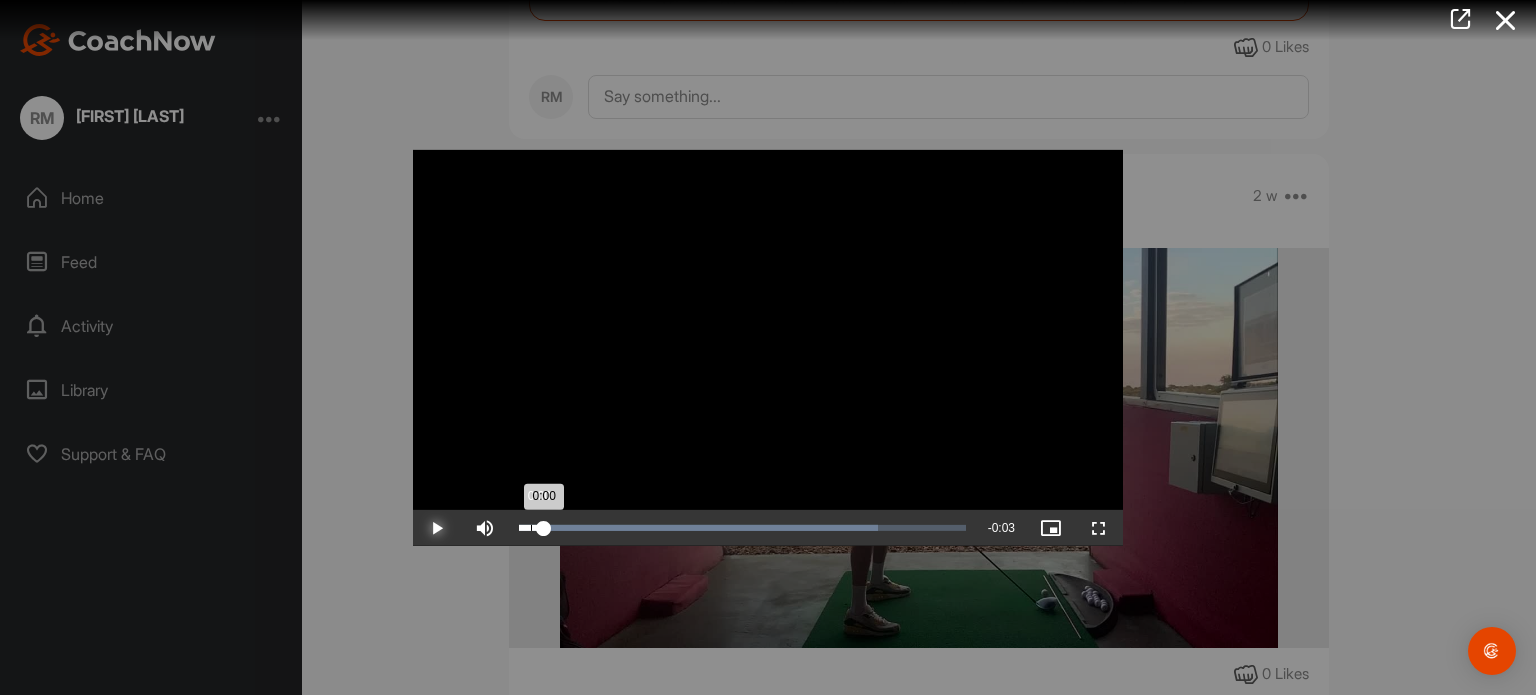 click on "Loaded :  80.28% 0:00 0:00" at bounding box center (742, 528) 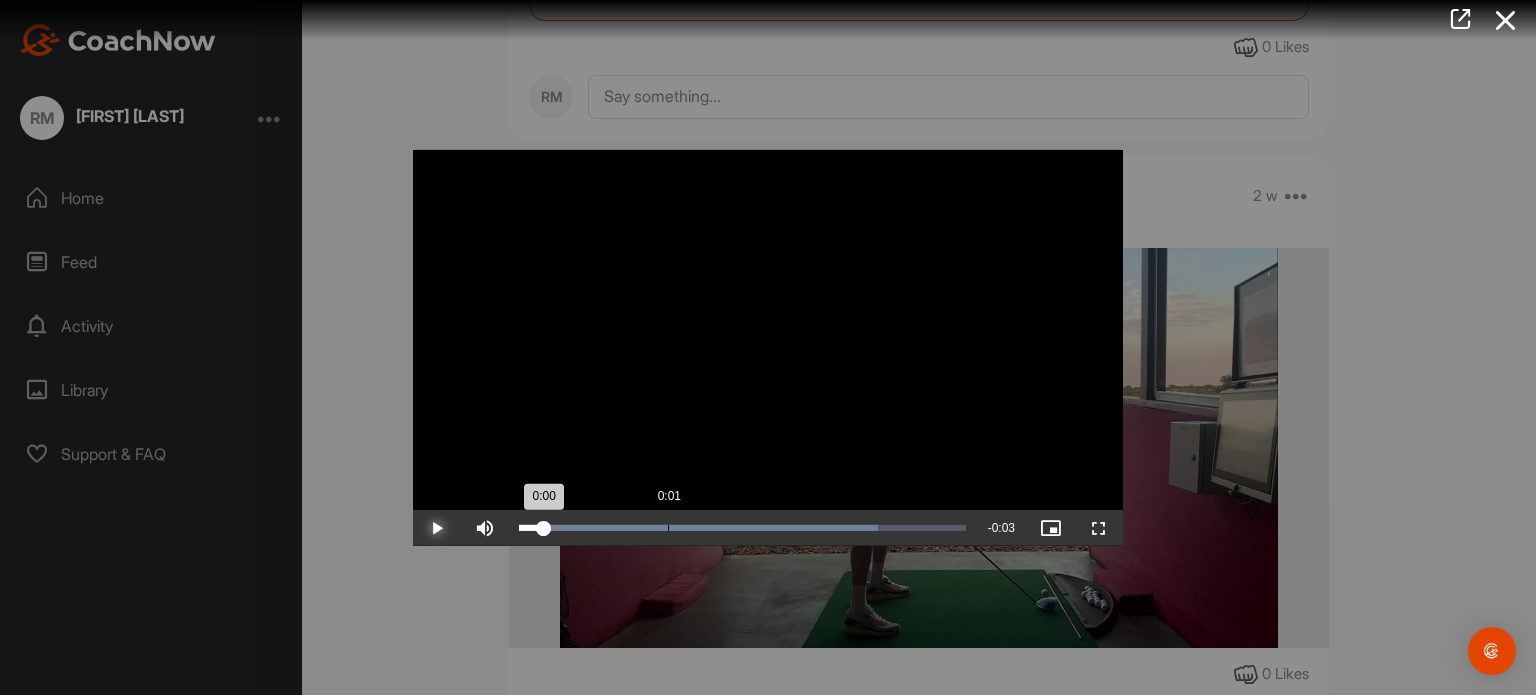 click on "Loaded :  80.28% 0:01 0:00" at bounding box center (742, 528) 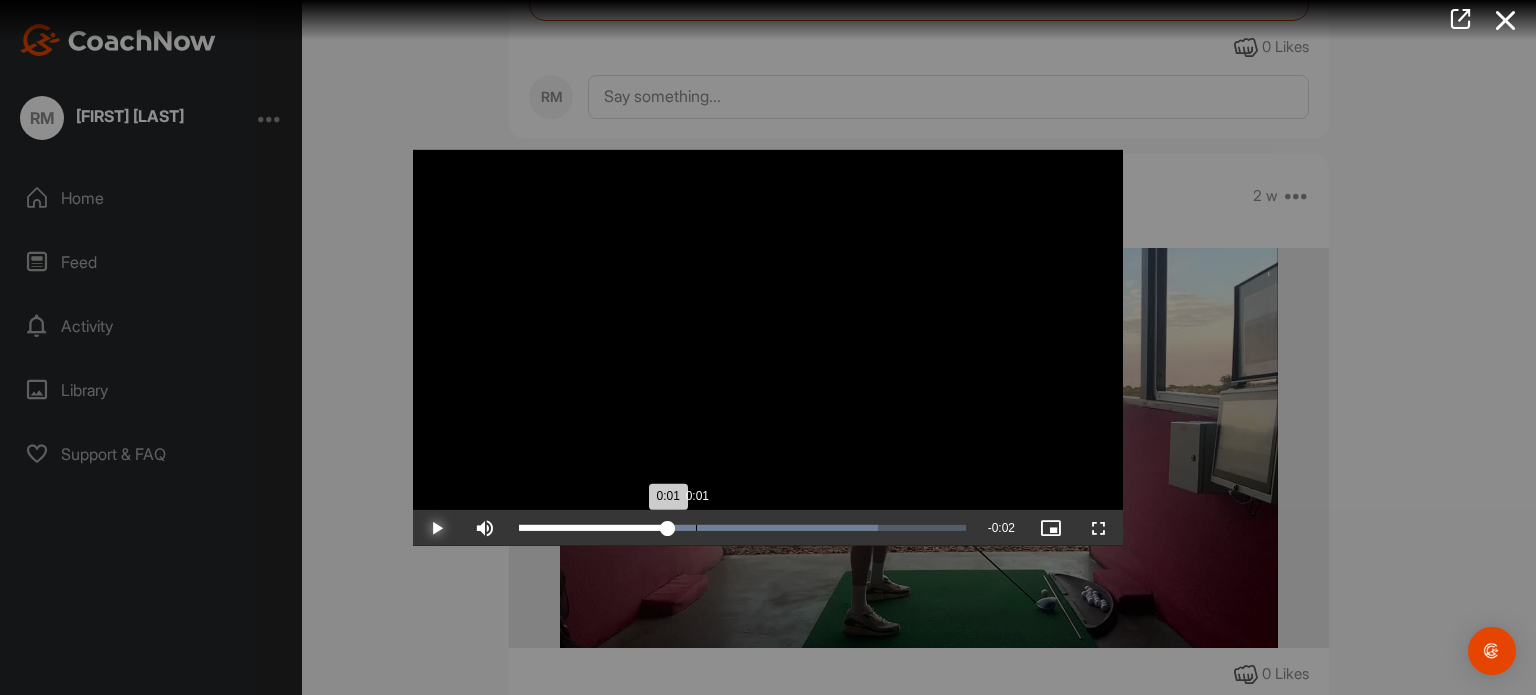 click on "Loaded :  80.28% 0:01 0:01" at bounding box center [742, 528] 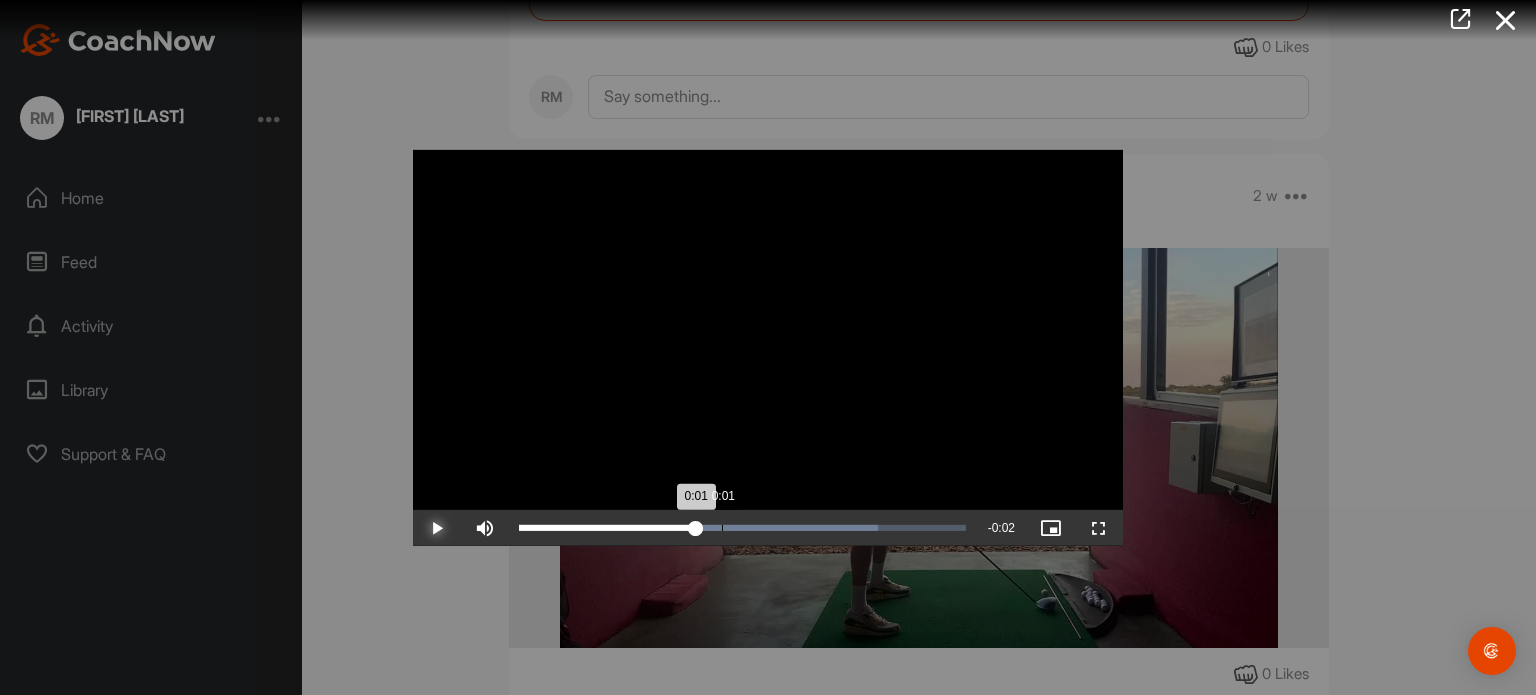 click on "Loaded :  80.28% 0:01 0:01" at bounding box center [742, 528] 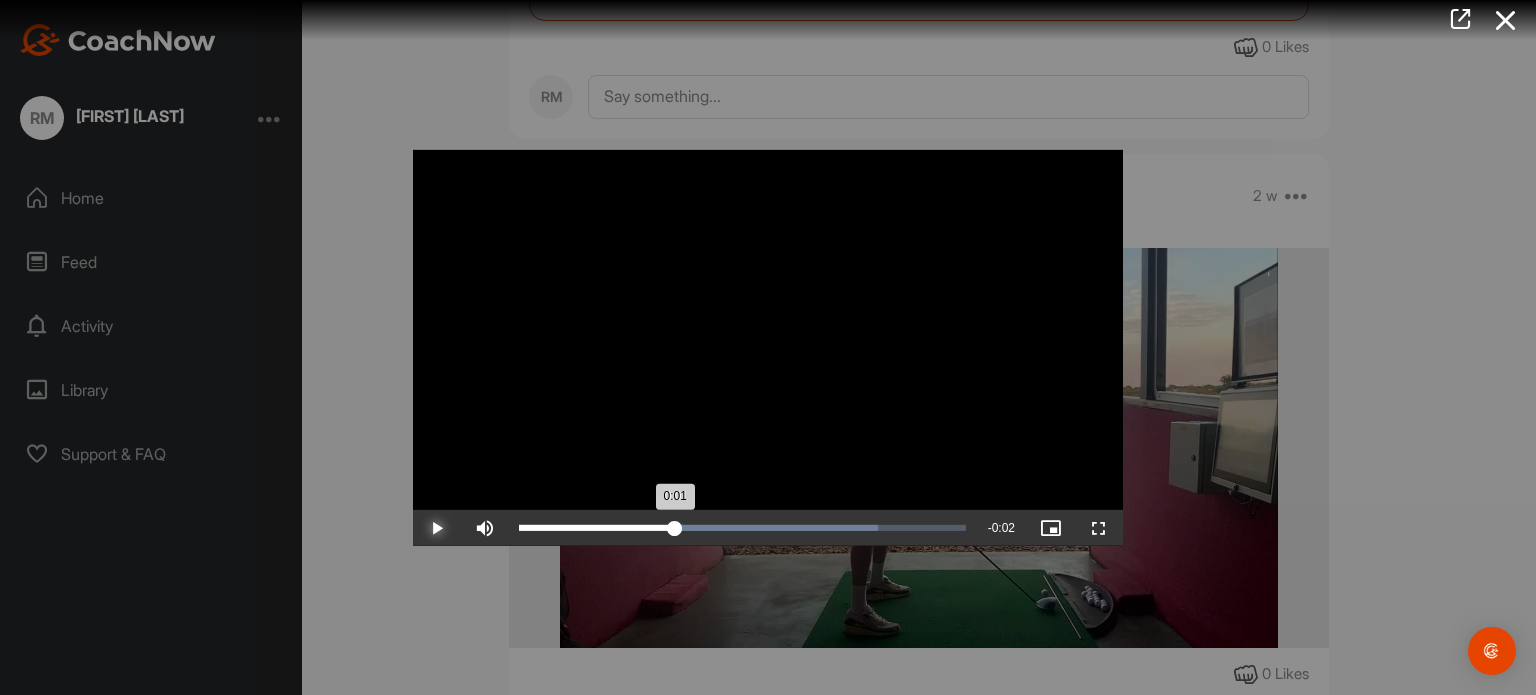 click on "Loaded :  80.28% 0:01 0:01" at bounding box center (742, 528) 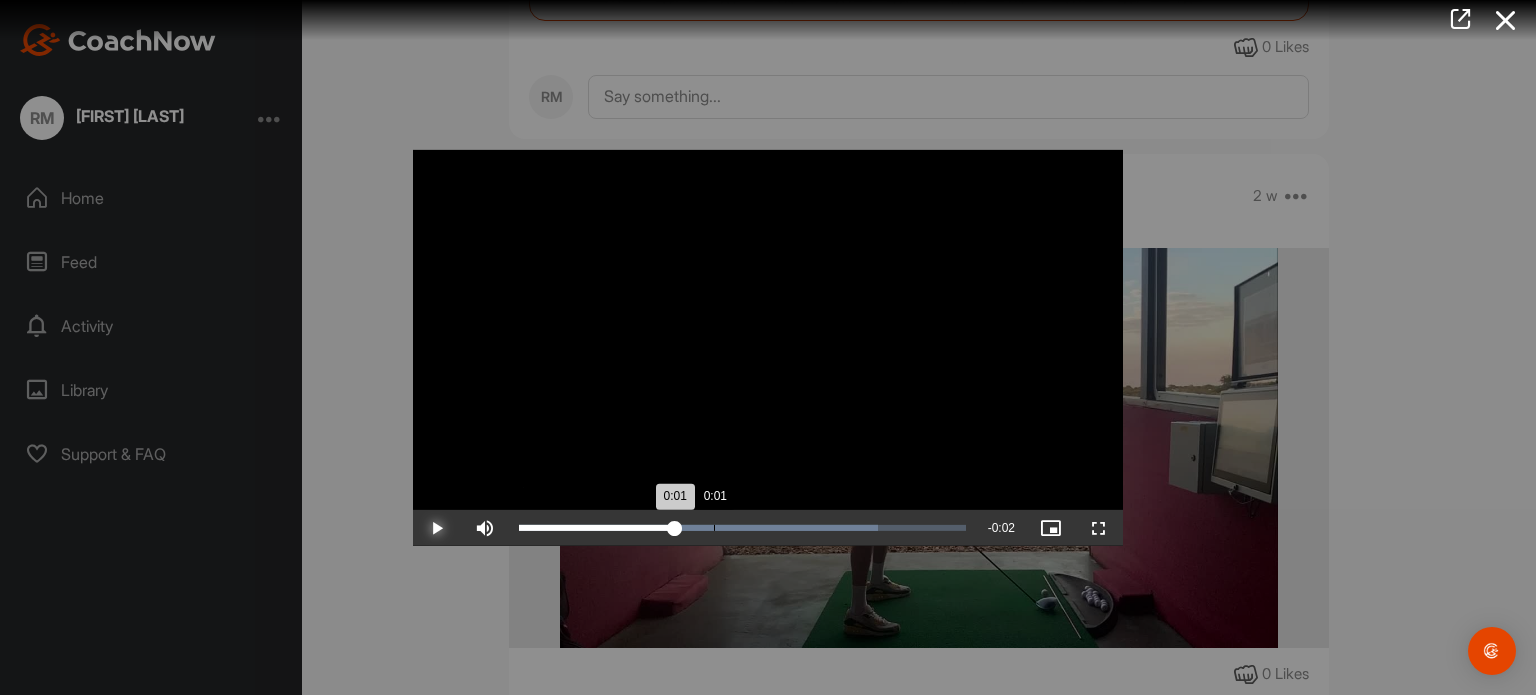 click on "Loaded :  80.28% 0:01 0:01" at bounding box center [742, 528] 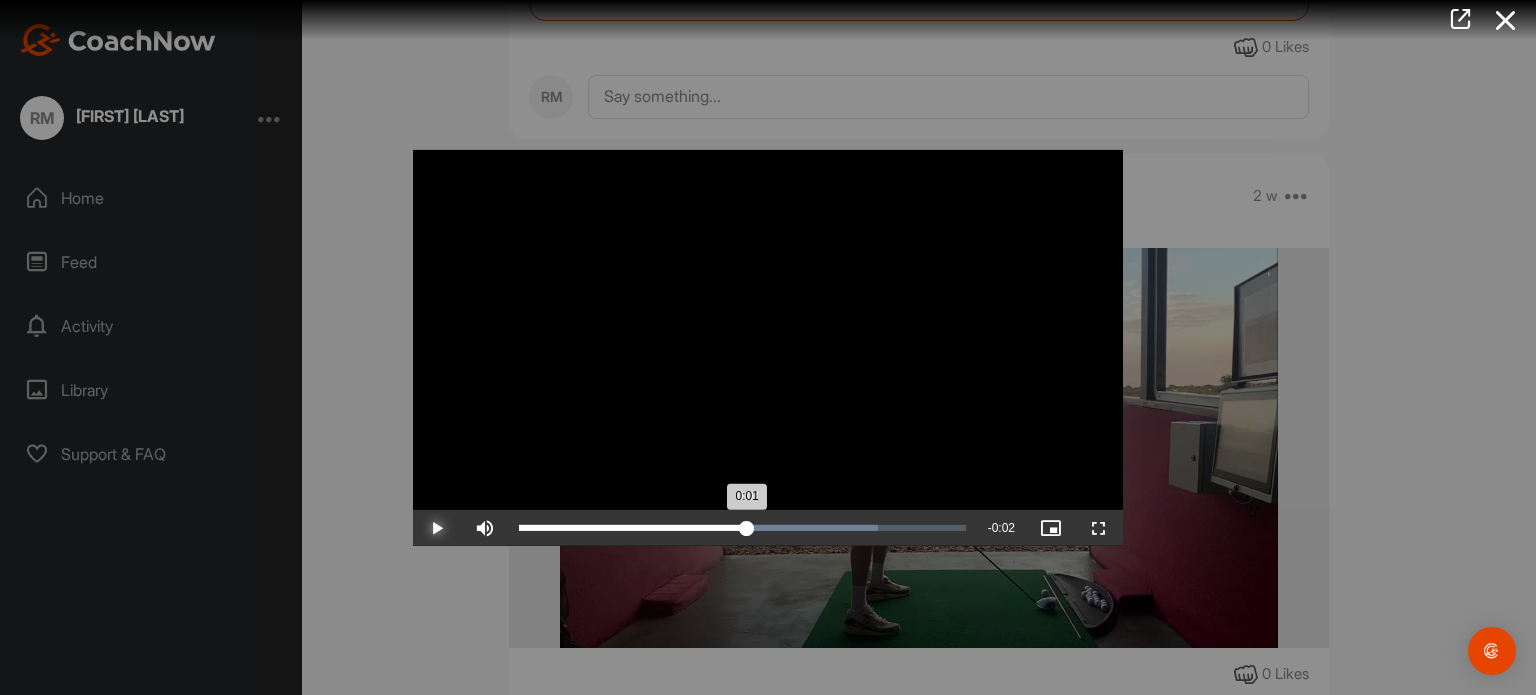 click on "Loaded :  80.28% 0:01 0:01" at bounding box center [742, 528] 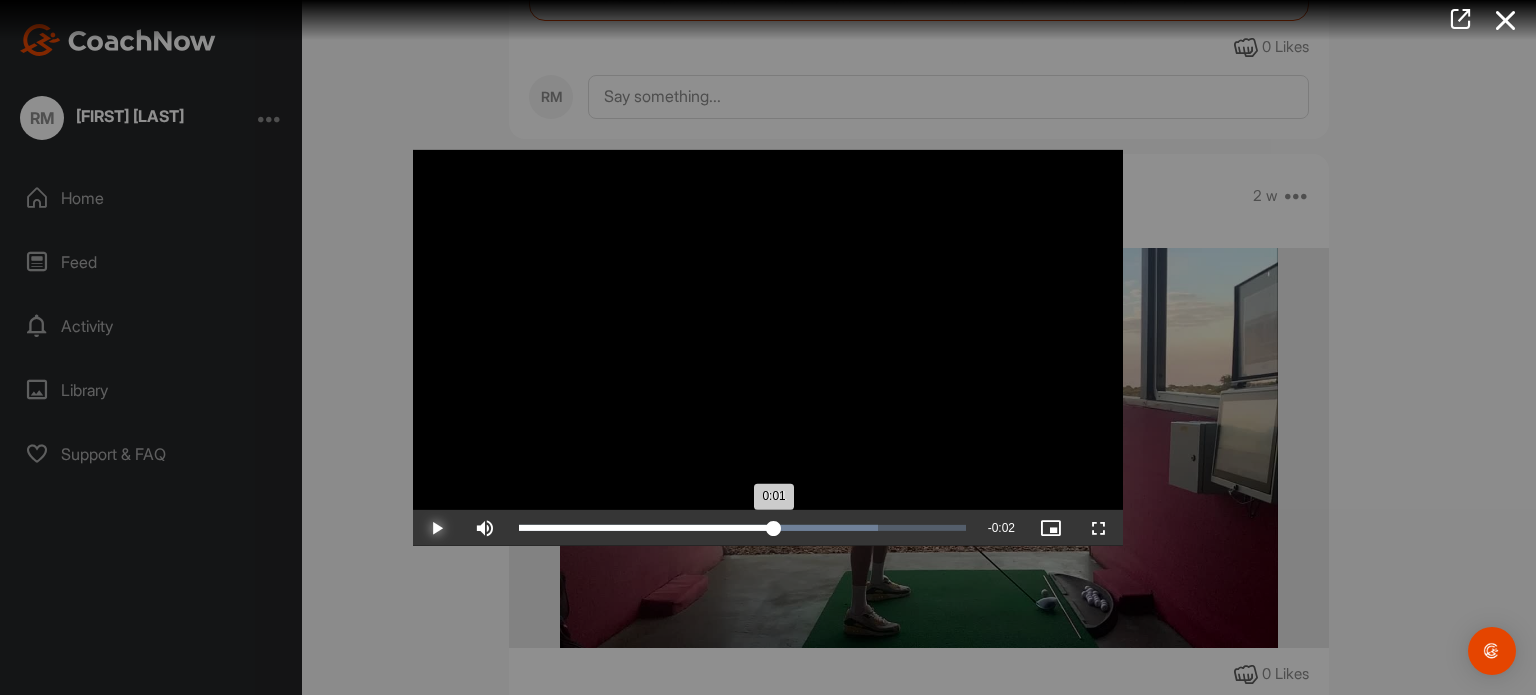 click on "Loaded :  80.28% 0:01 0:01" at bounding box center [742, 528] 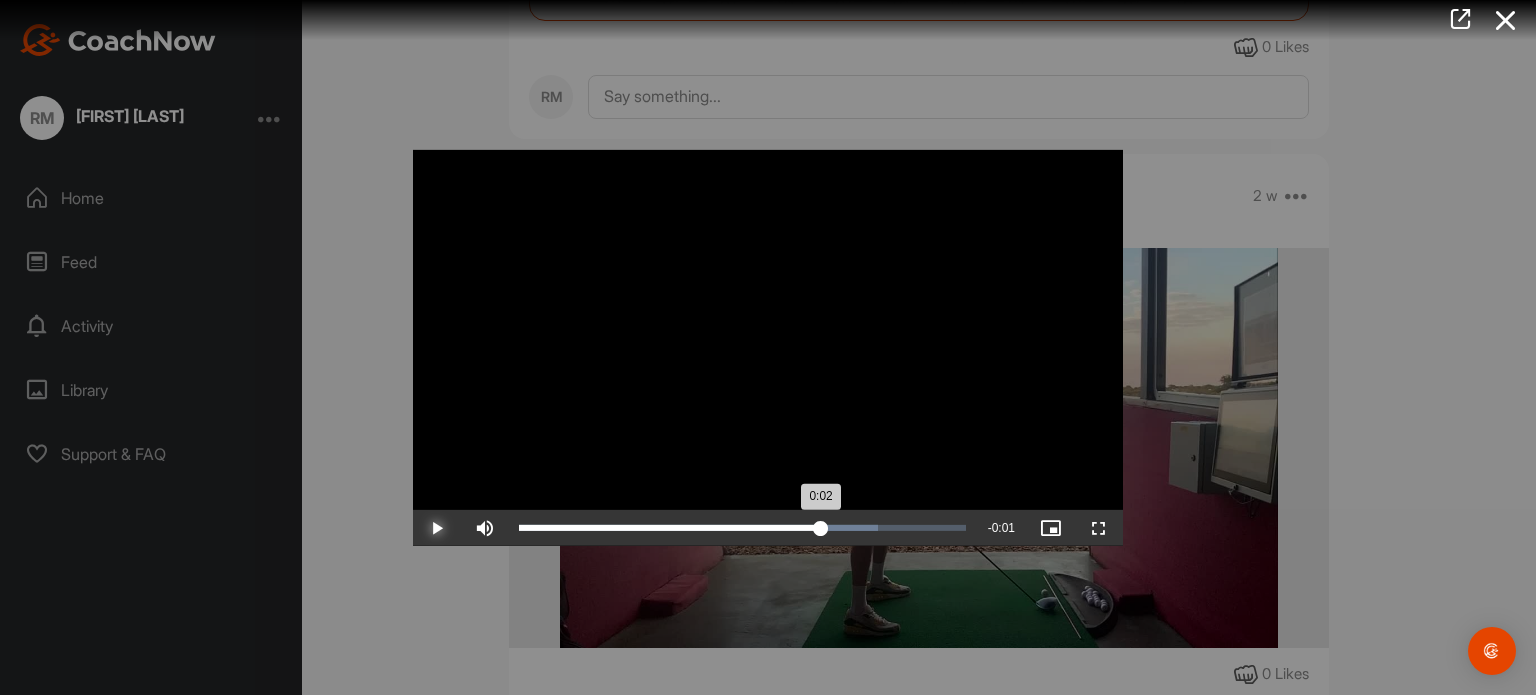 click on "Loaded :  80.28% 0:02 0:02" at bounding box center [742, 528] 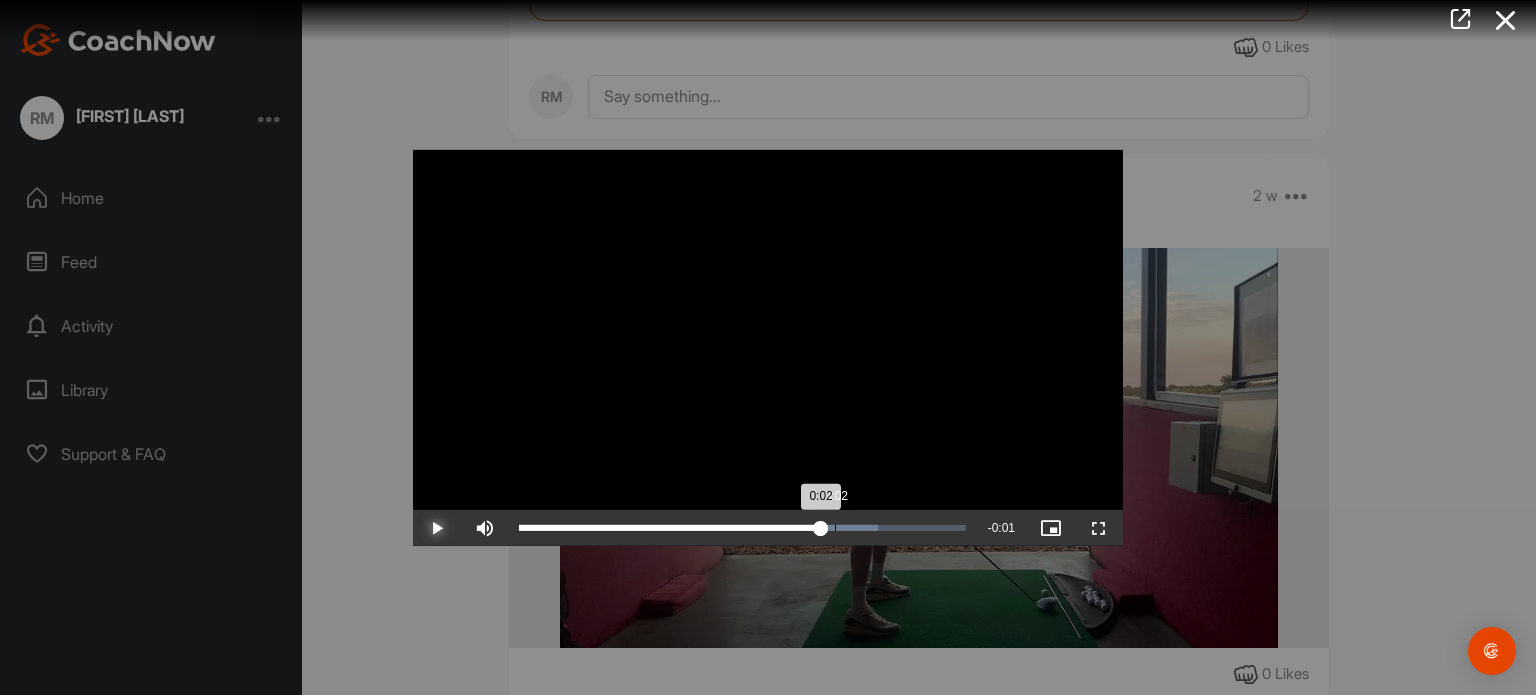 click on "Loaded :  80.28% 0:02 0:02" at bounding box center (742, 528) 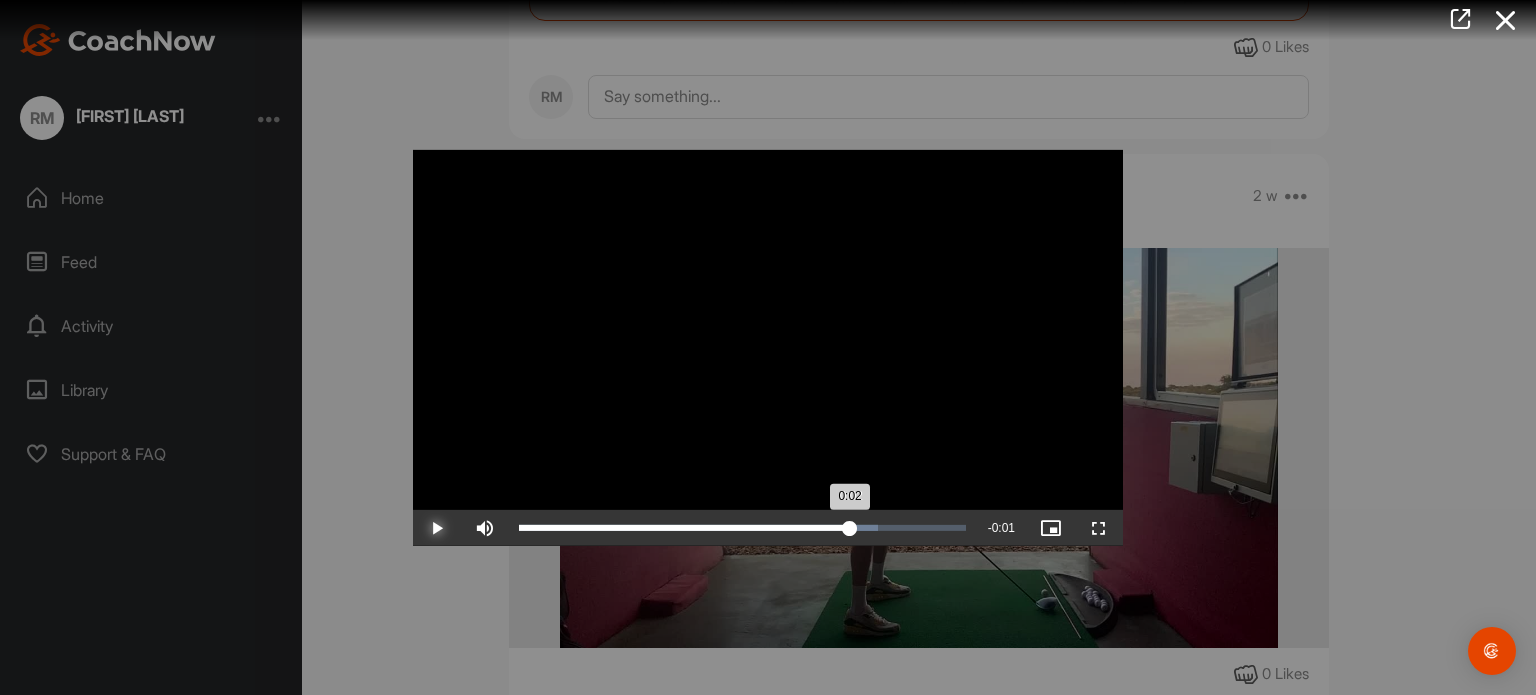 click on "Loaded :  80.28% 0:02 0:02" at bounding box center (742, 528) 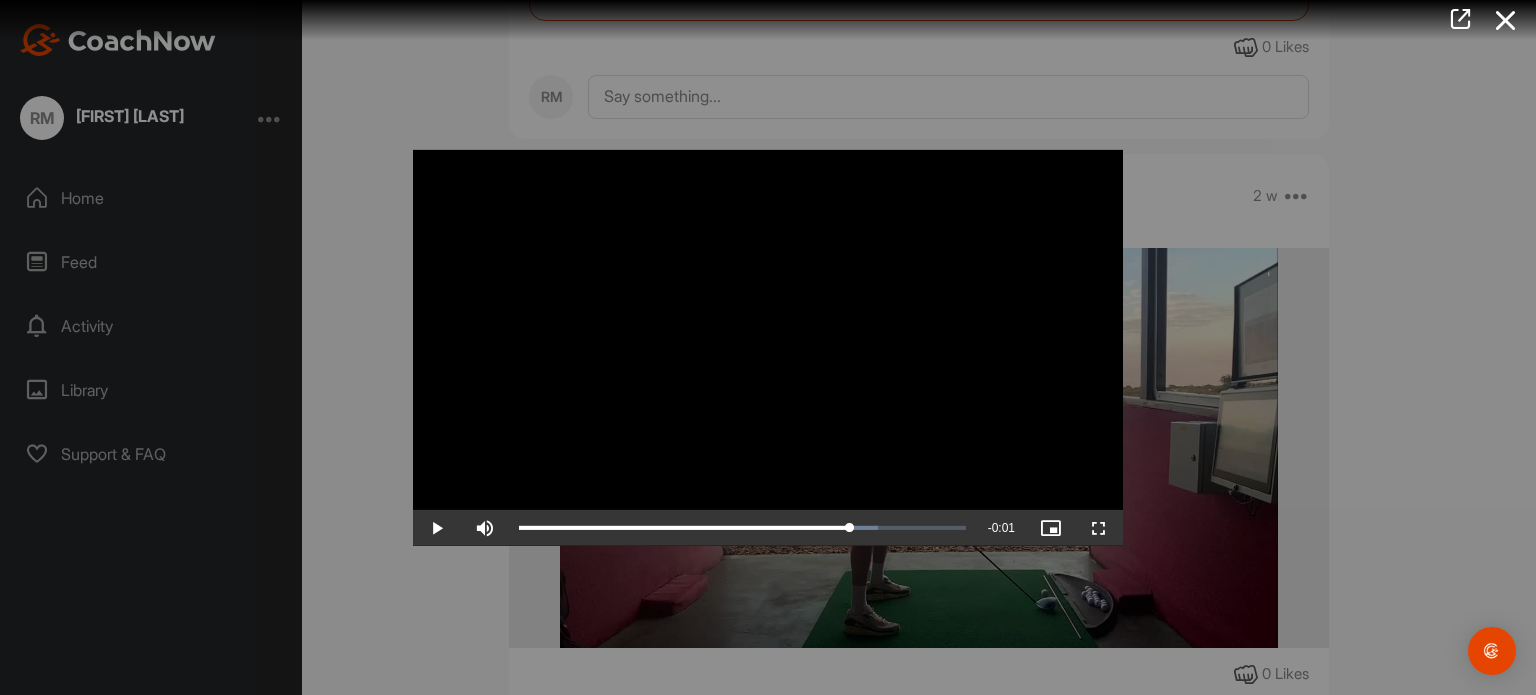 click at bounding box center [768, 347] 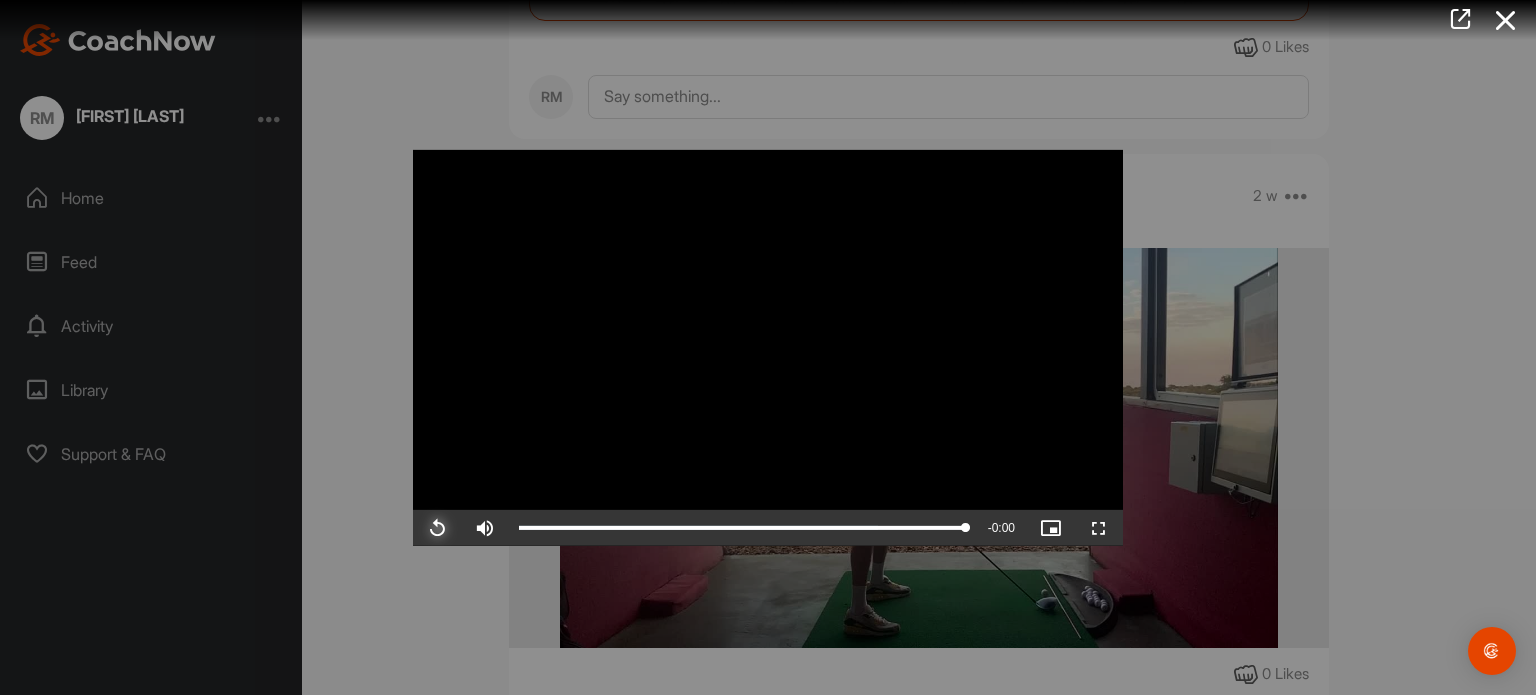 click at bounding box center [437, 528] 